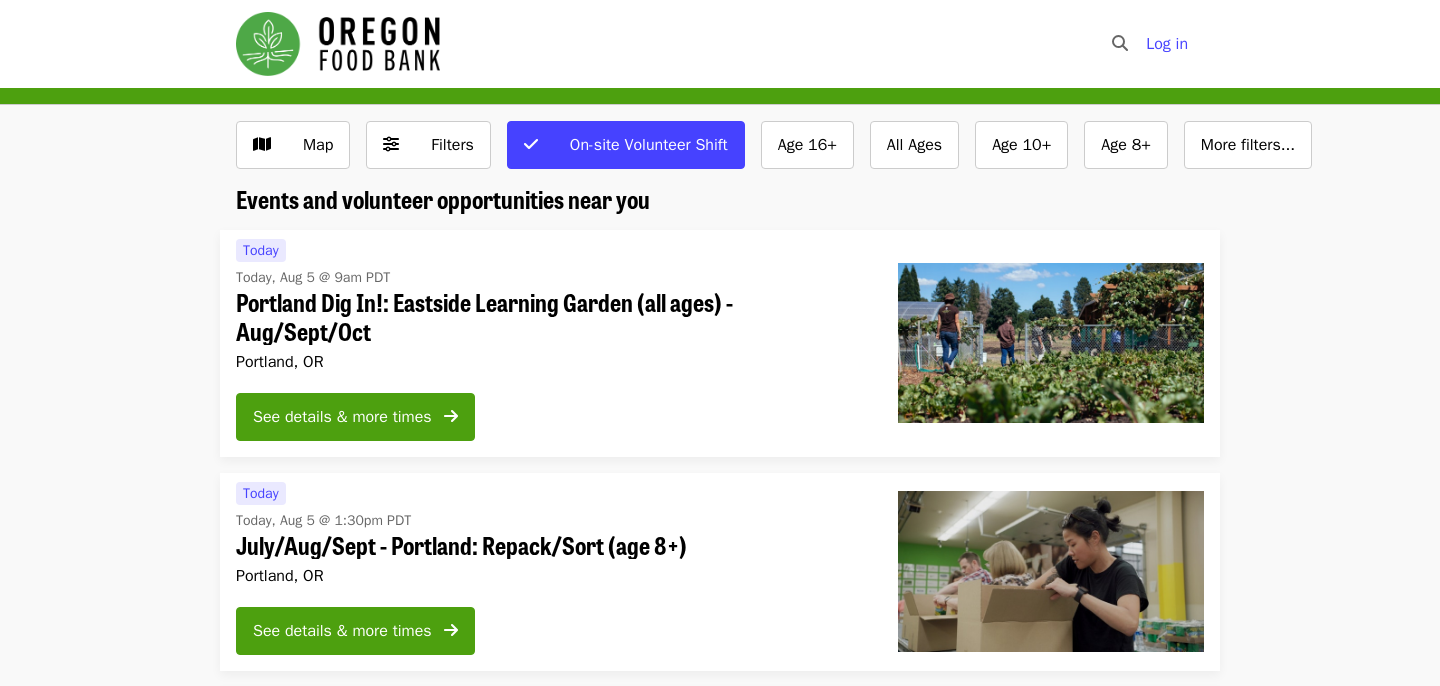 scroll, scrollTop: 0, scrollLeft: 0, axis: both 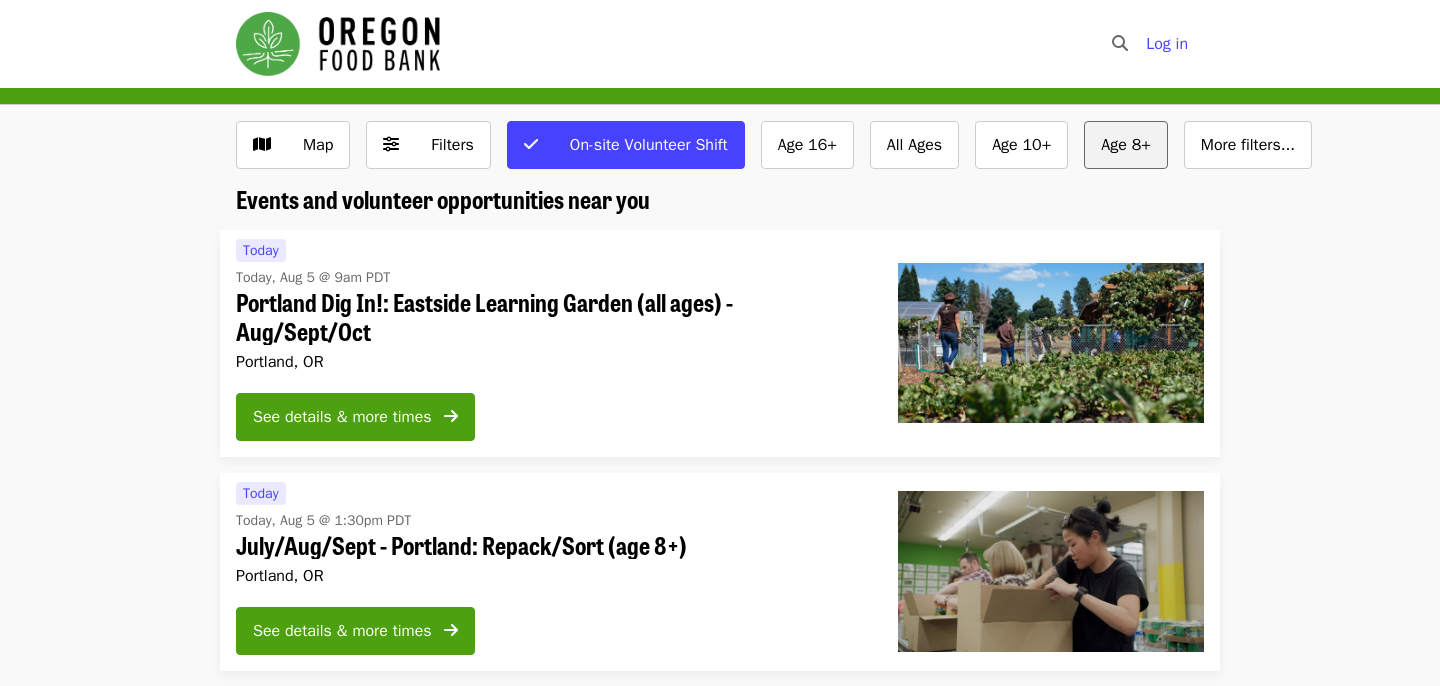 click on "Age 8+" at bounding box center (1126, 145) 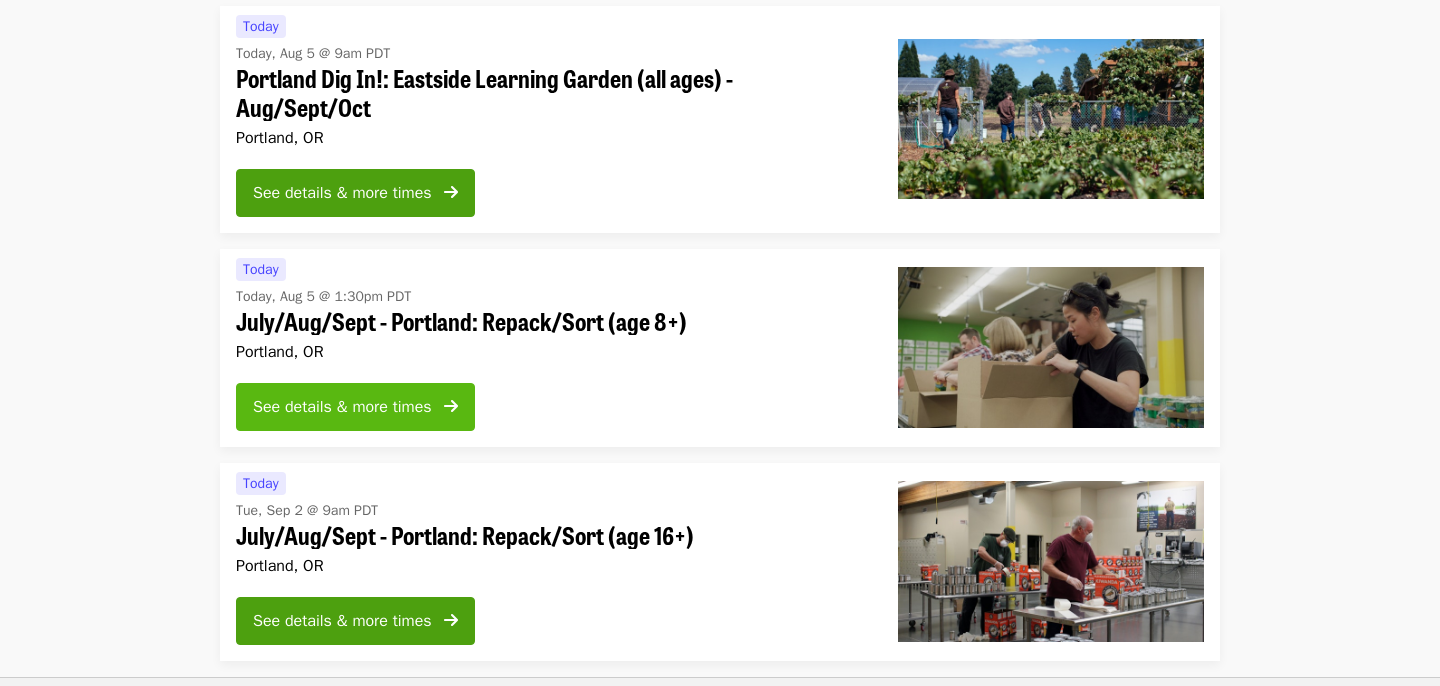 scroll, scrollTop: 200, scrollLeft: 0, axis: vertical 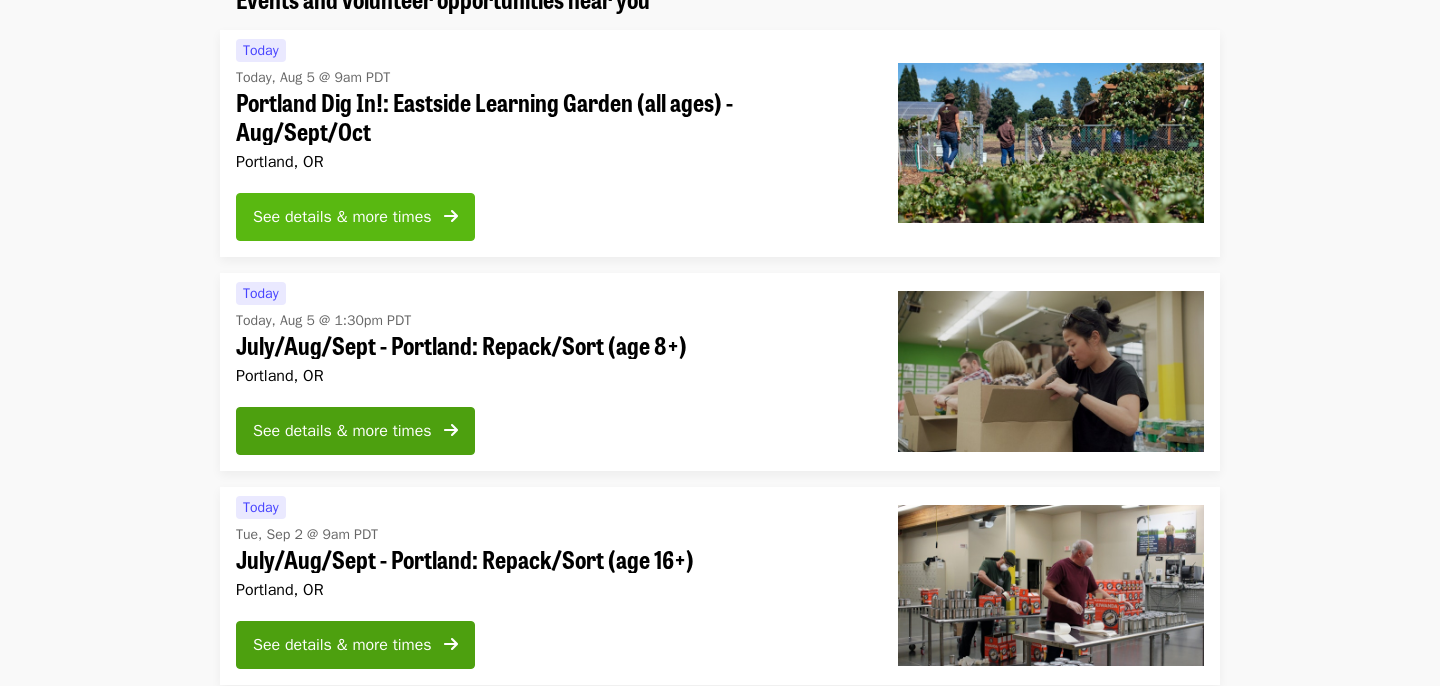 click on "See details & more times" at bounding box center [355, 217] 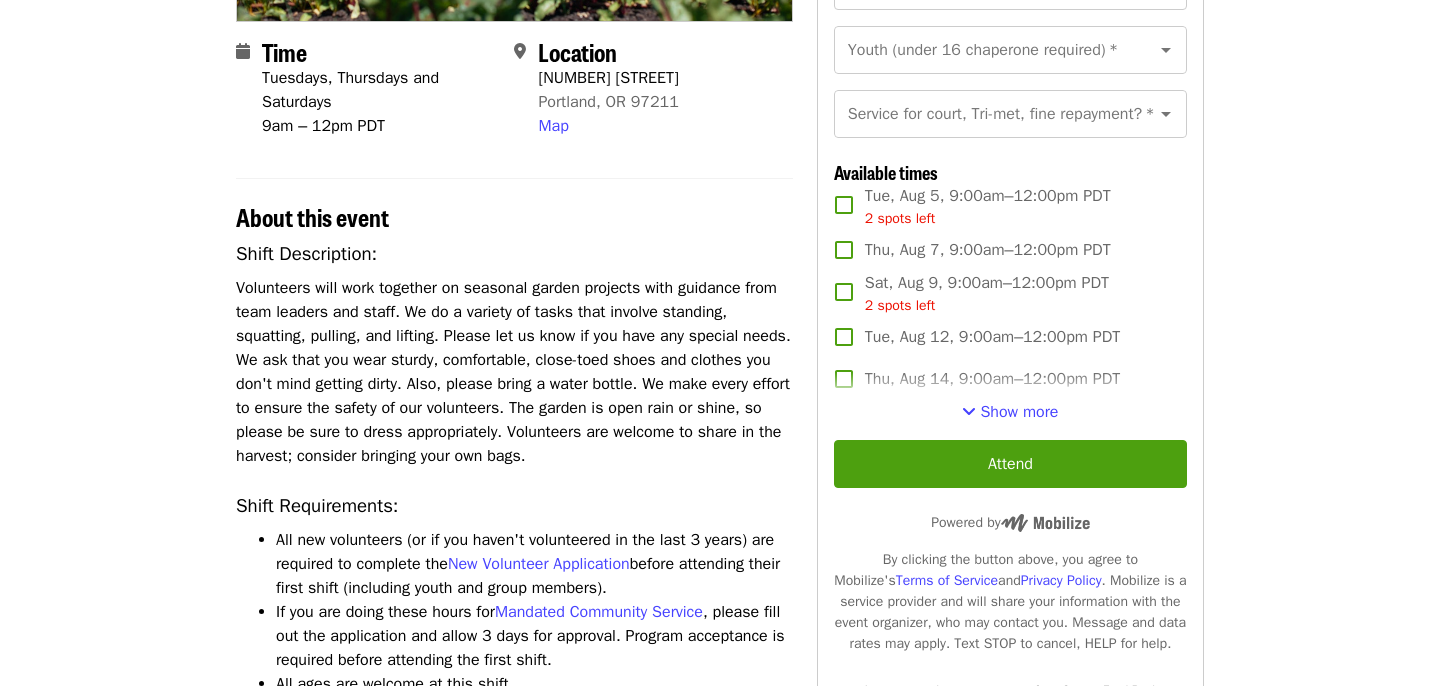 scroll, scrollTop: 522, scrollLeft: 0, axis: vertical 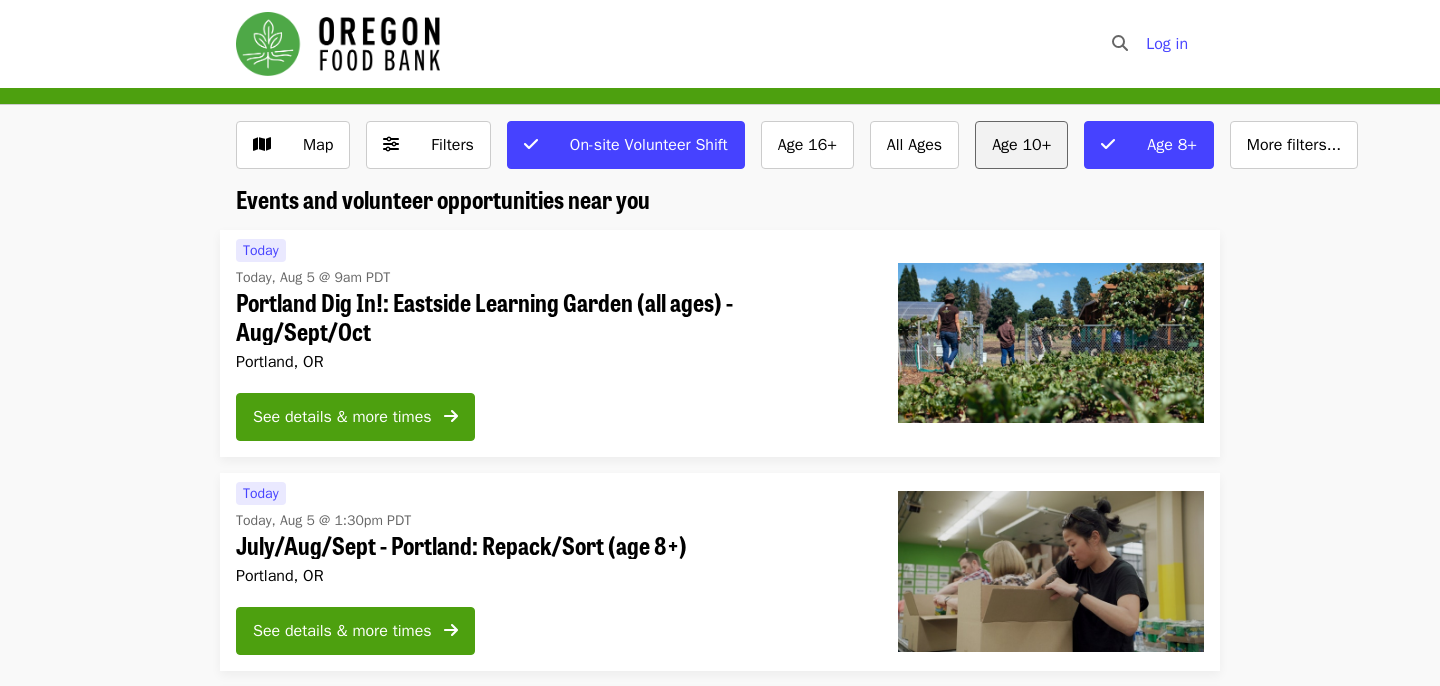 click on "Age 10+" at bounding box center [1021, 145] 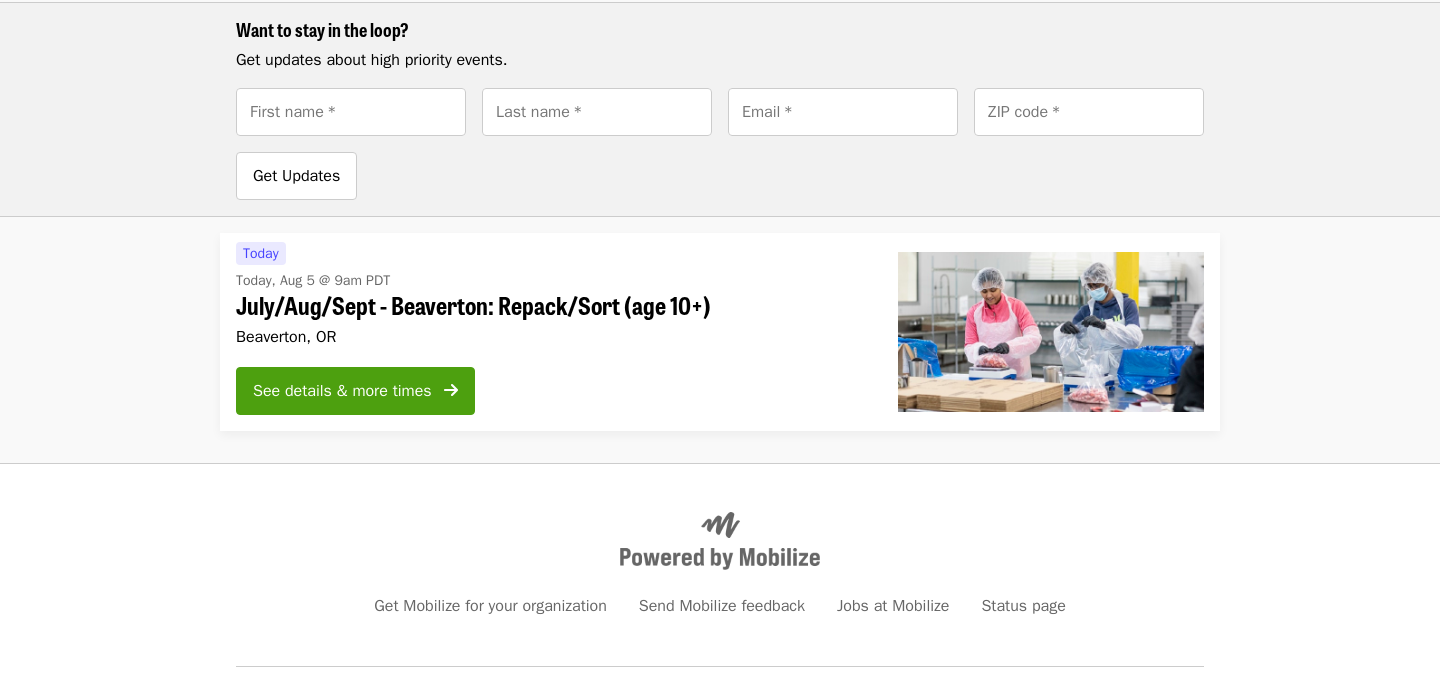 scroll, scrollTop: 901, scrollLeft: 0, axis: vertical 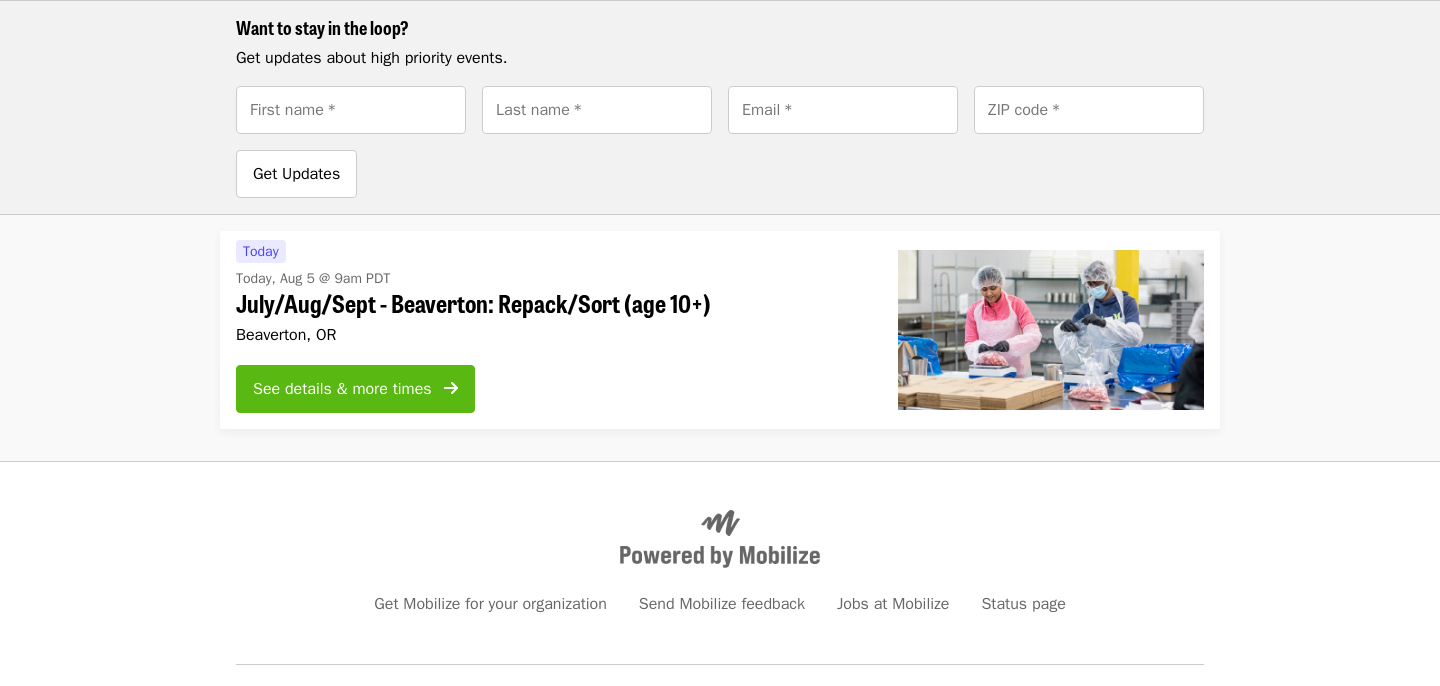 click on "See details & more times" at bounding box center (342, 389) 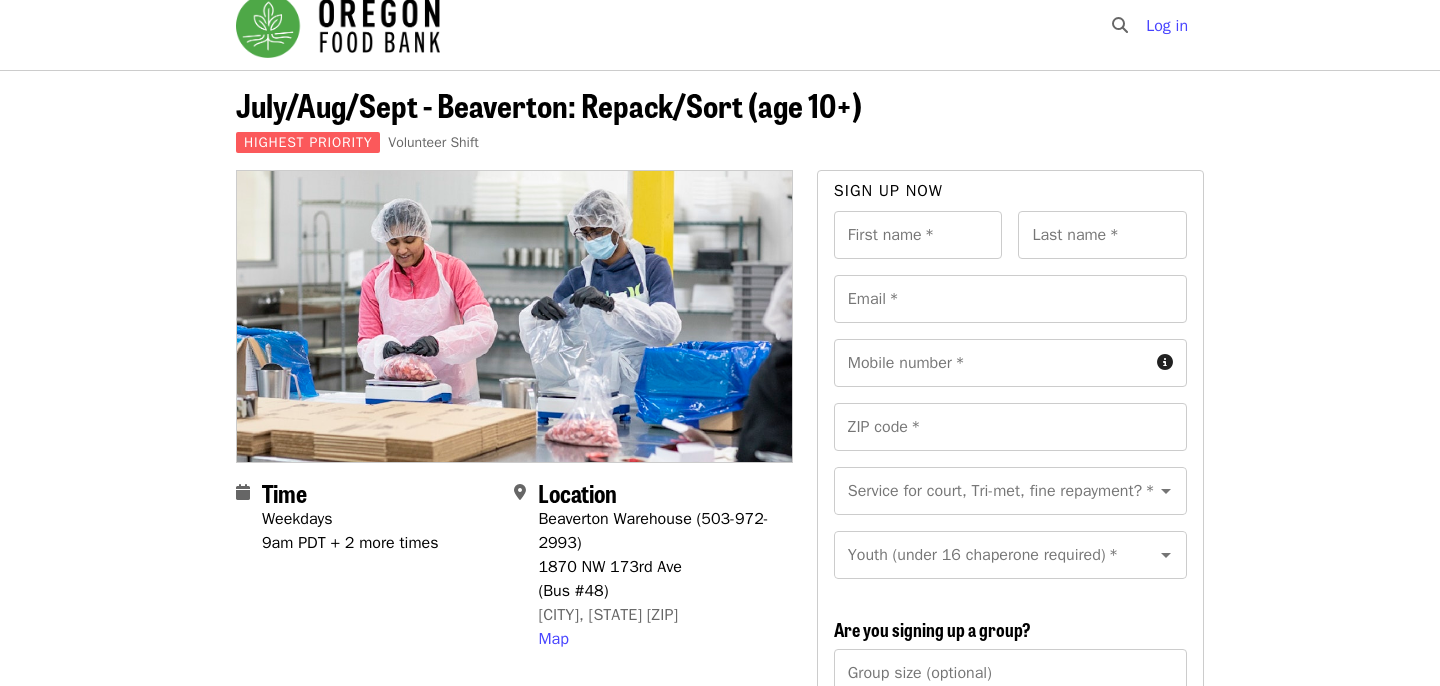 scroll, scrollTop: 19, scrollLeft: 0, axis: vertical 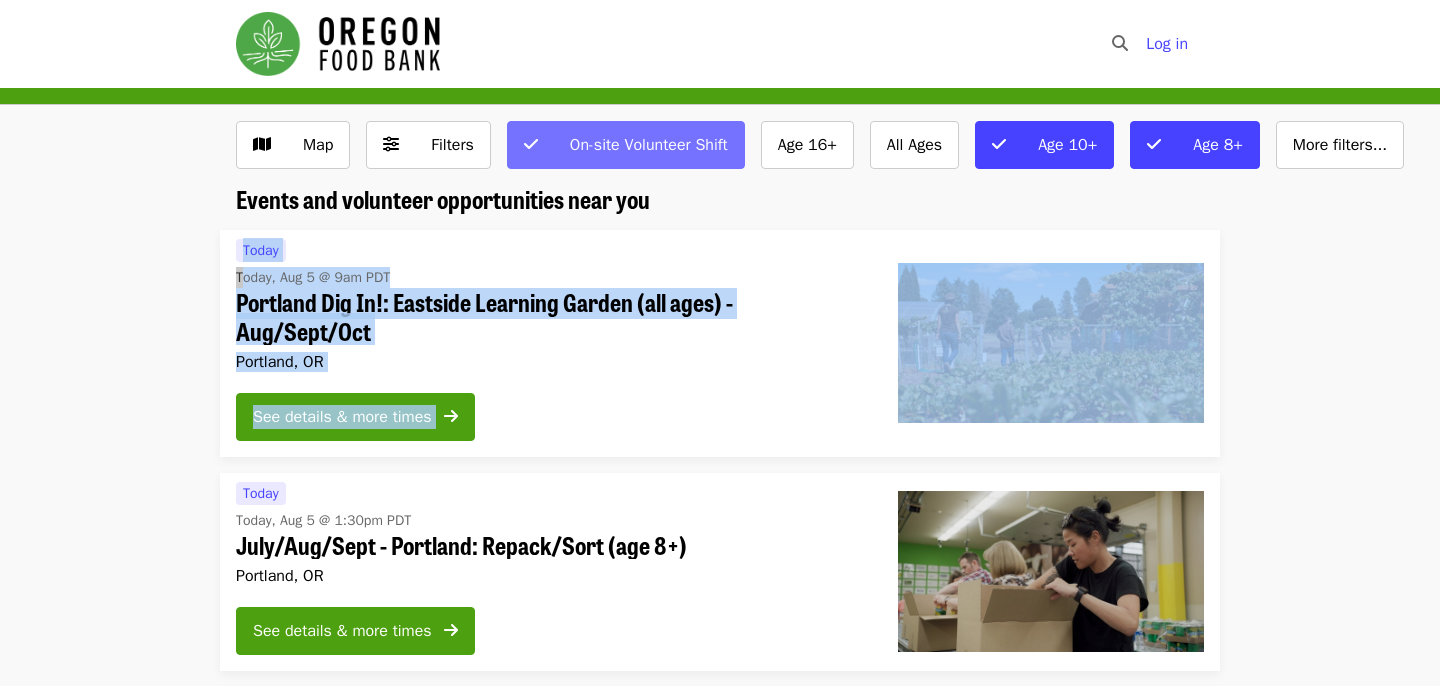 click on "On-site Volunteer Shift" at bounding box center [649, 145] 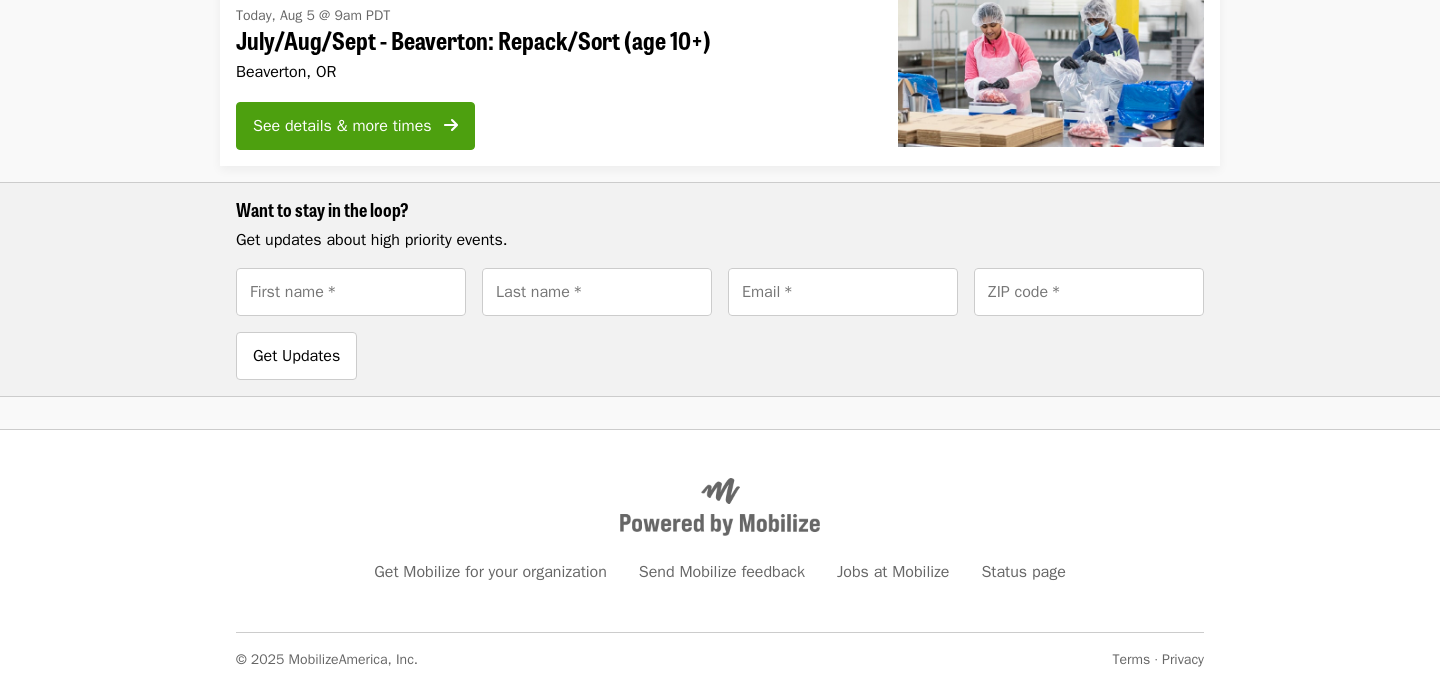 scroll, scrollTop: 0, scrollLeft: 0, axis: both 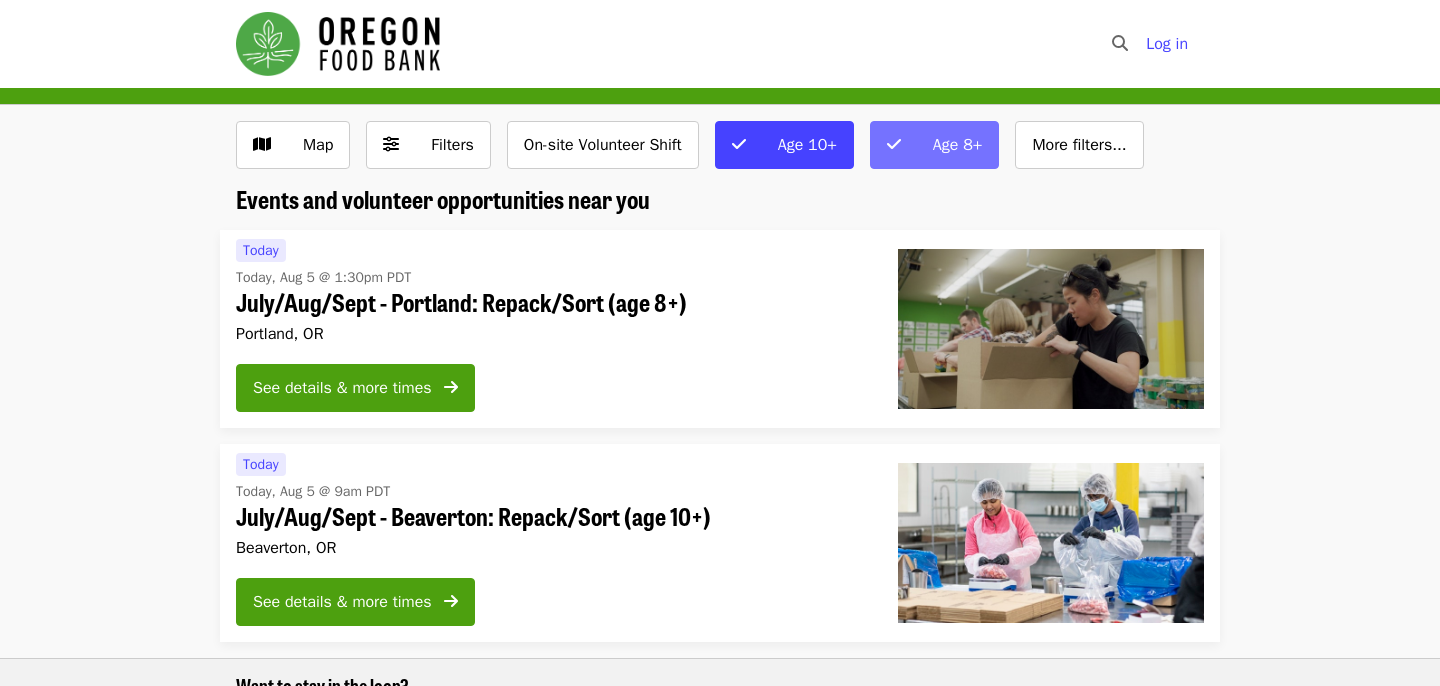 click on "Age 8+" at bounding box center (948, 145) 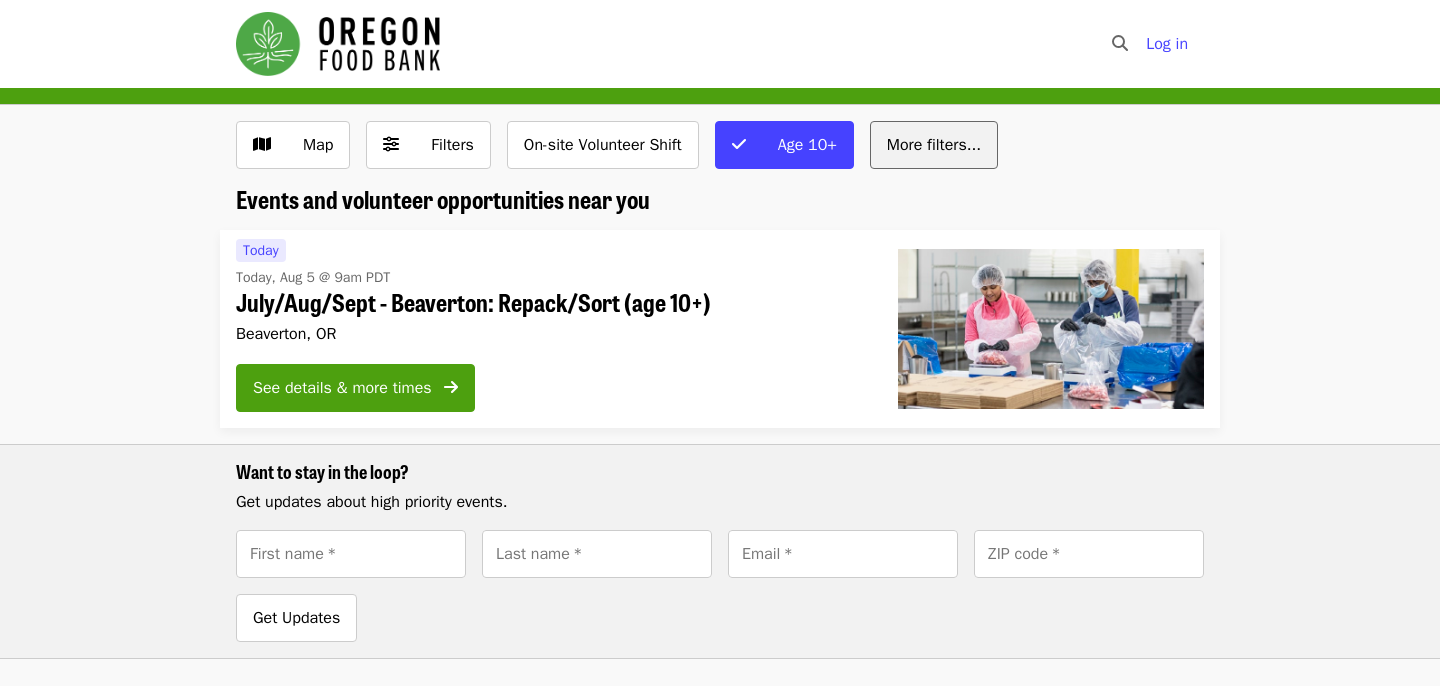 click on "More filters..." at bounding box center [934, 145] 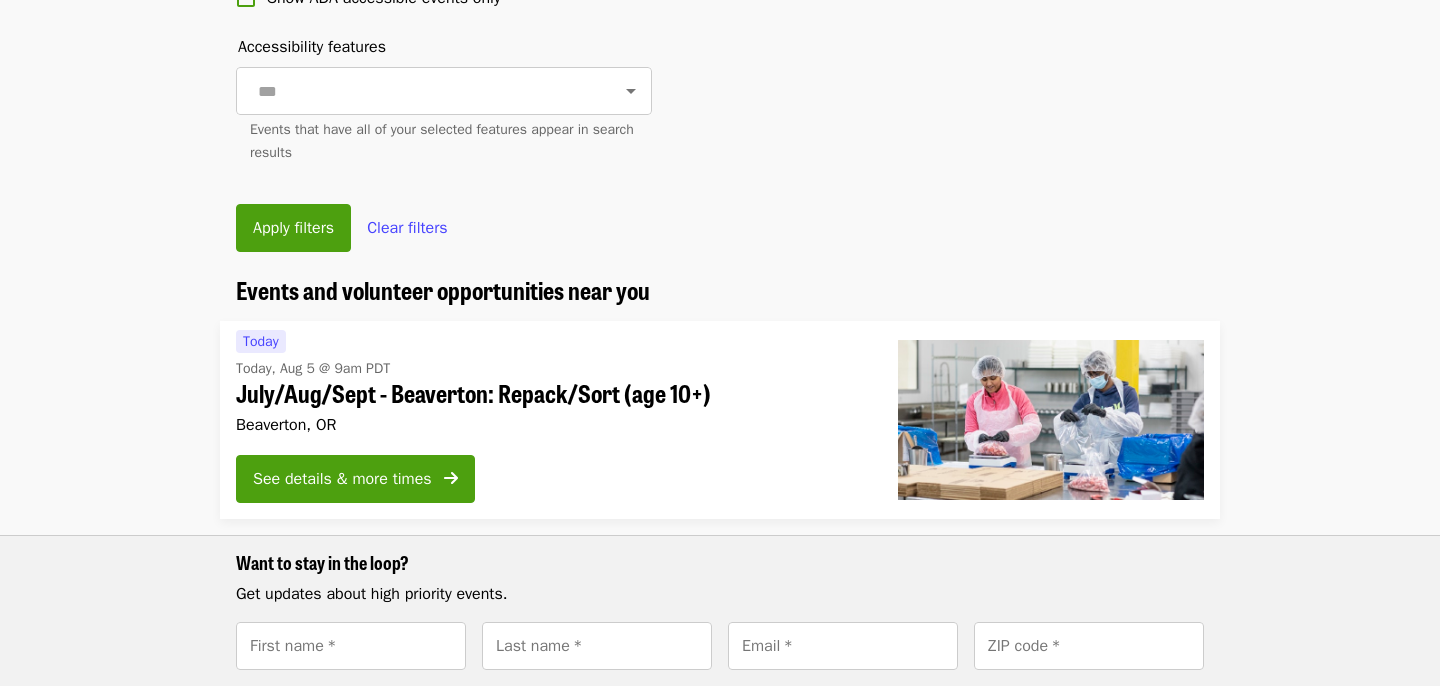 scroll, scrollTop: 962, scrollLeft: 0, axis: vertical 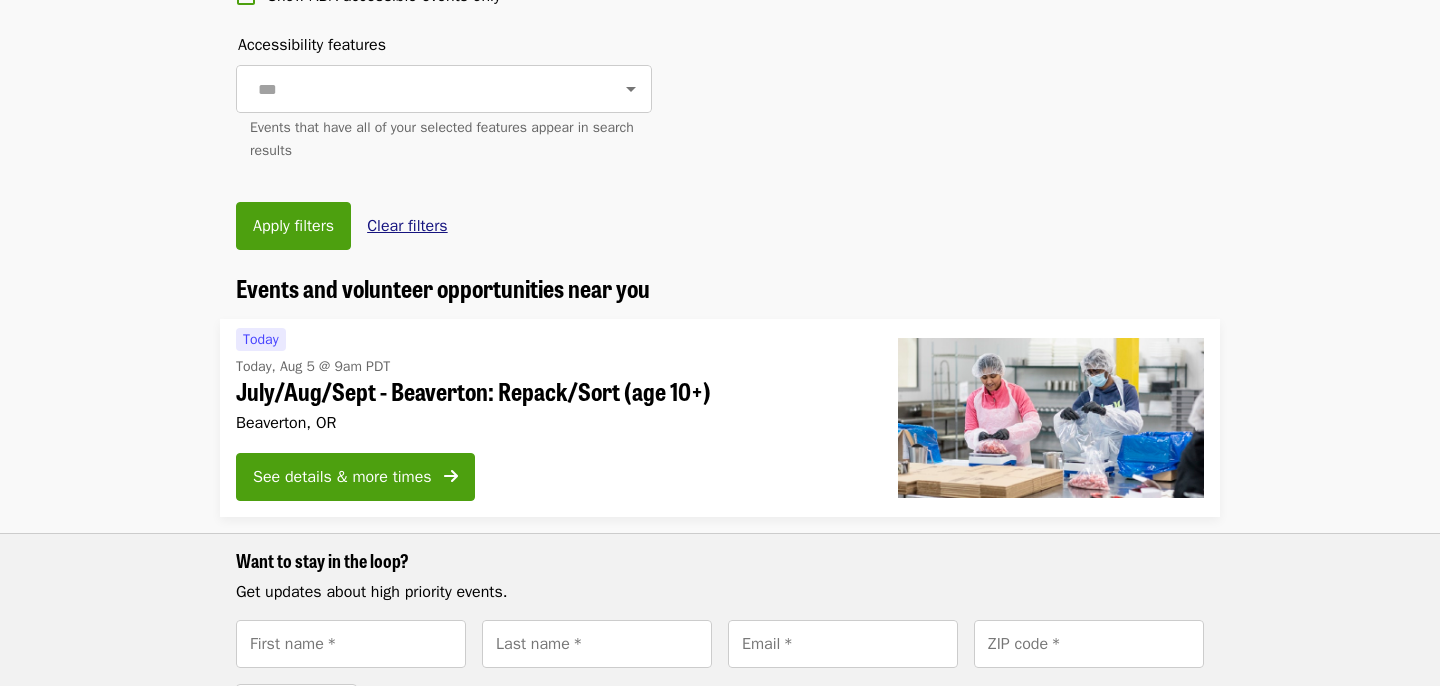 click on "Clear filters" at bounding box center (407, 226) 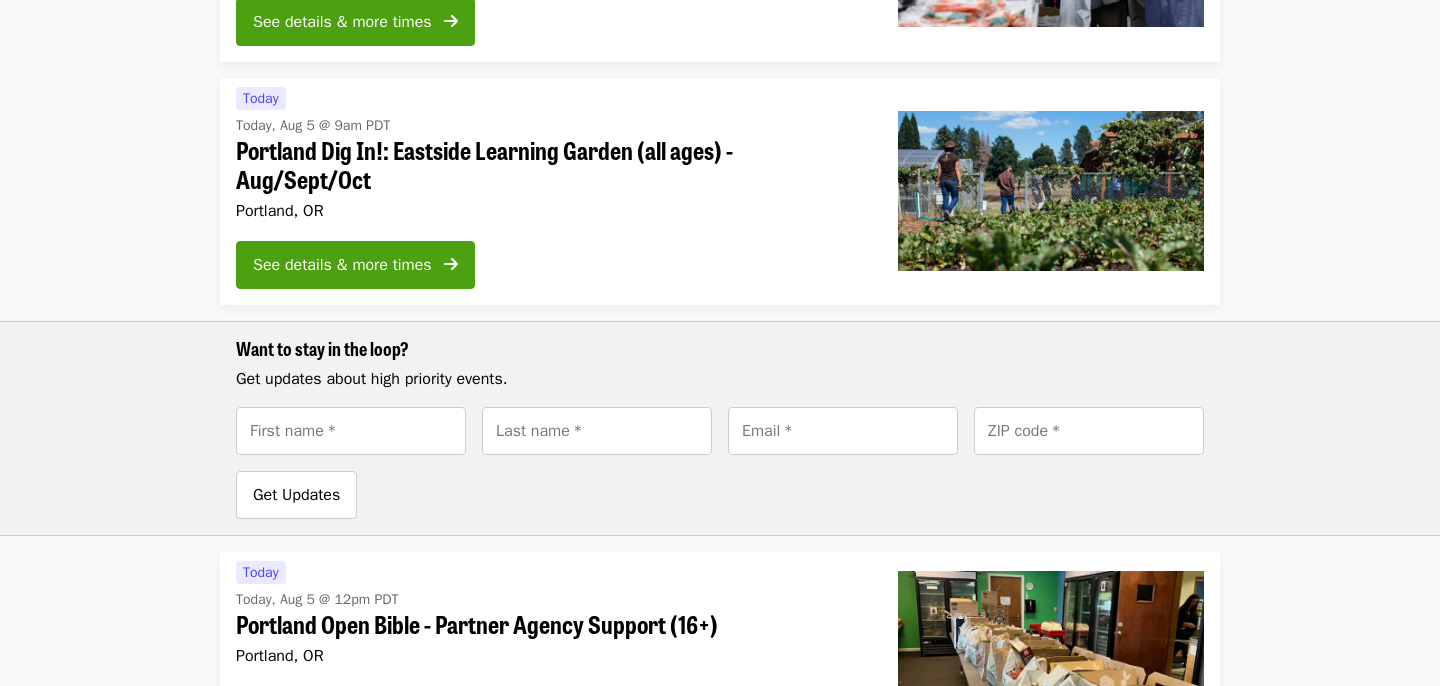 scroll, scrollTop: 1250, scrollLeft: 0, axis: vertical 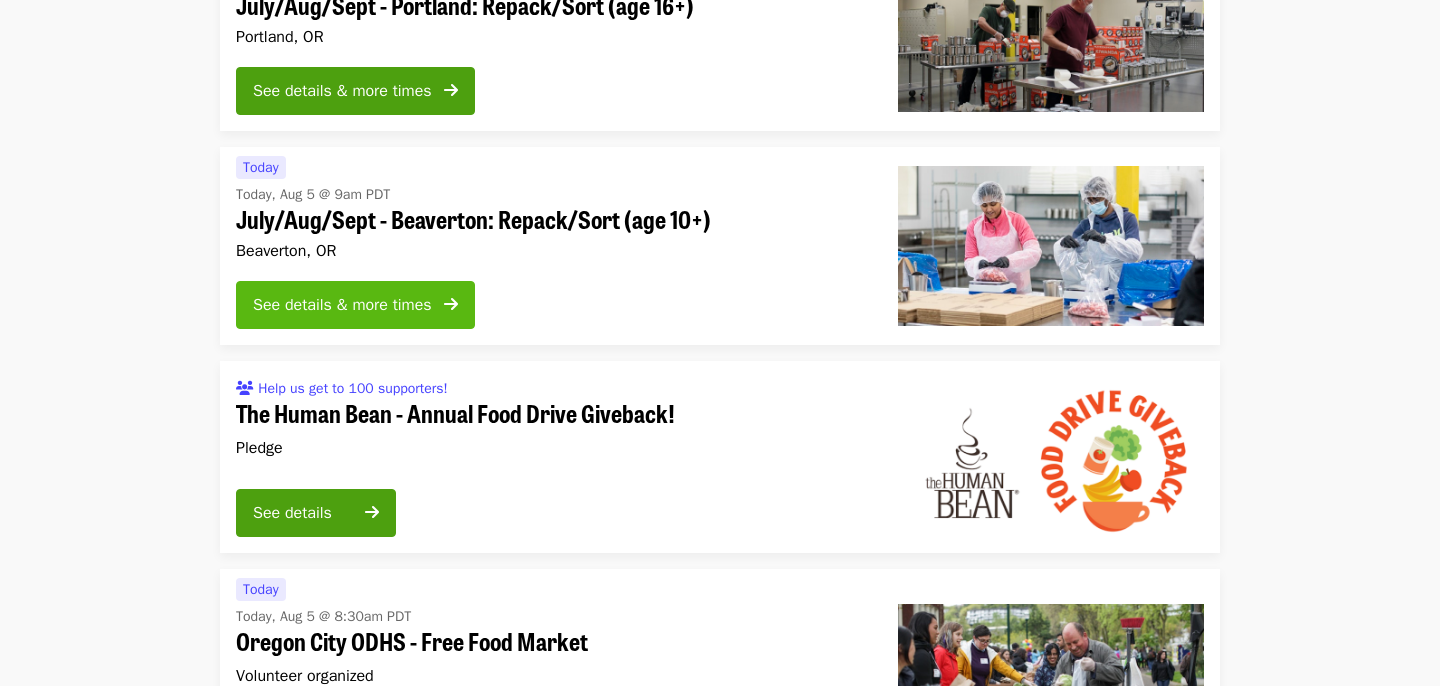 click on "See details & more times" at bounding box center (342, 305) 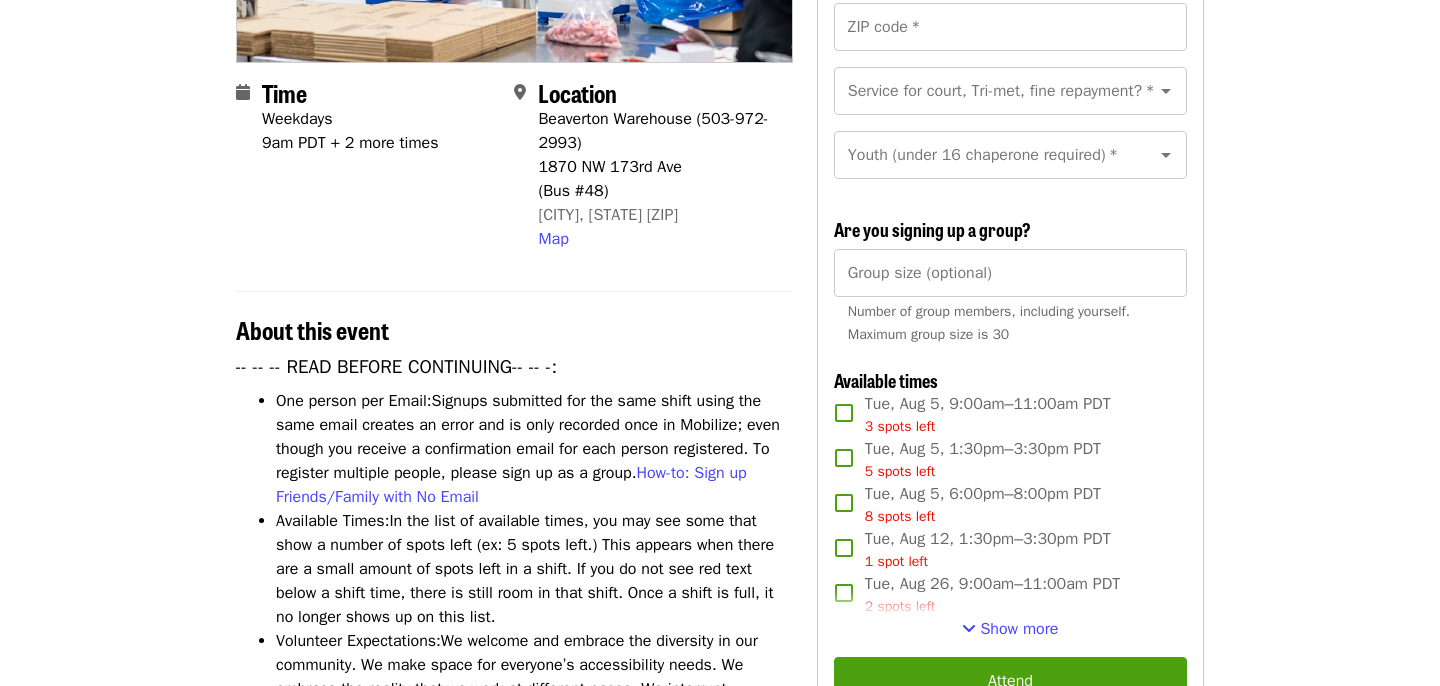 scroll, scrollTop: 421, scrollLeft: 0, axis: vertical 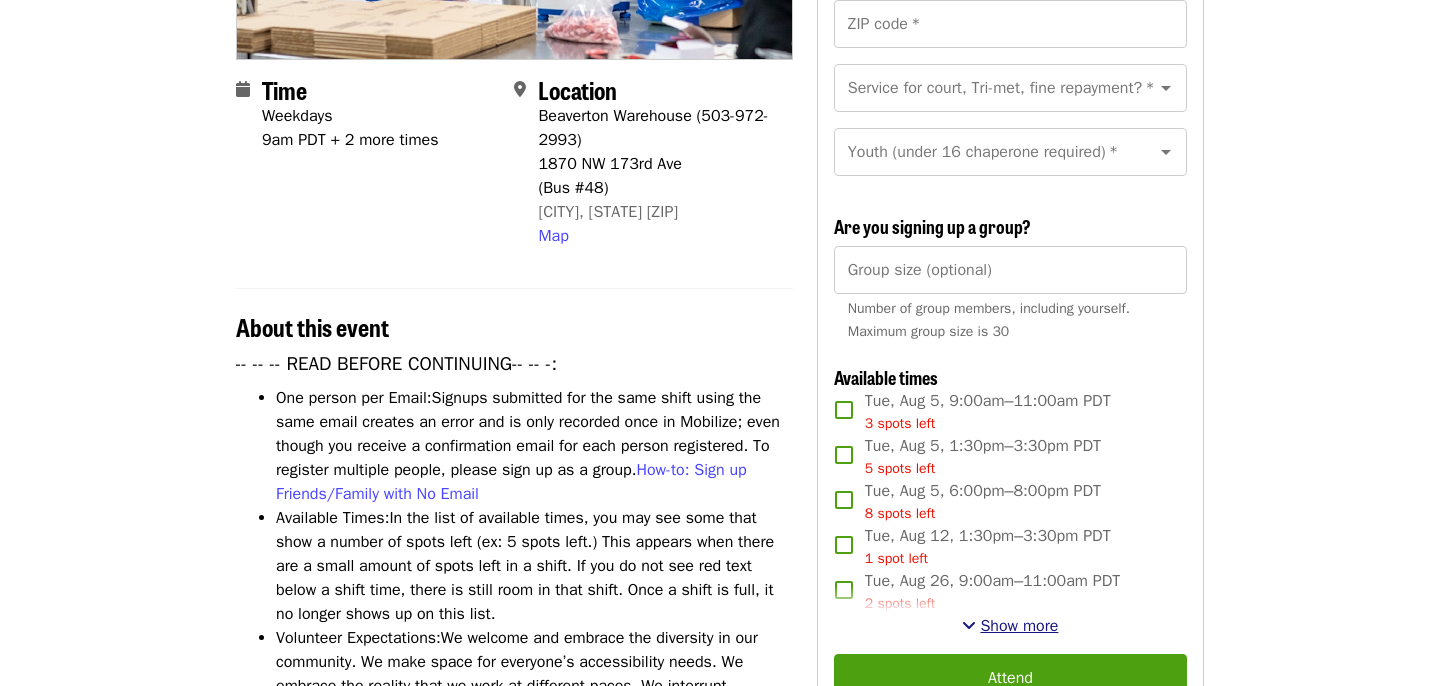 click on "Show more" at bounding box center (1019, 626) 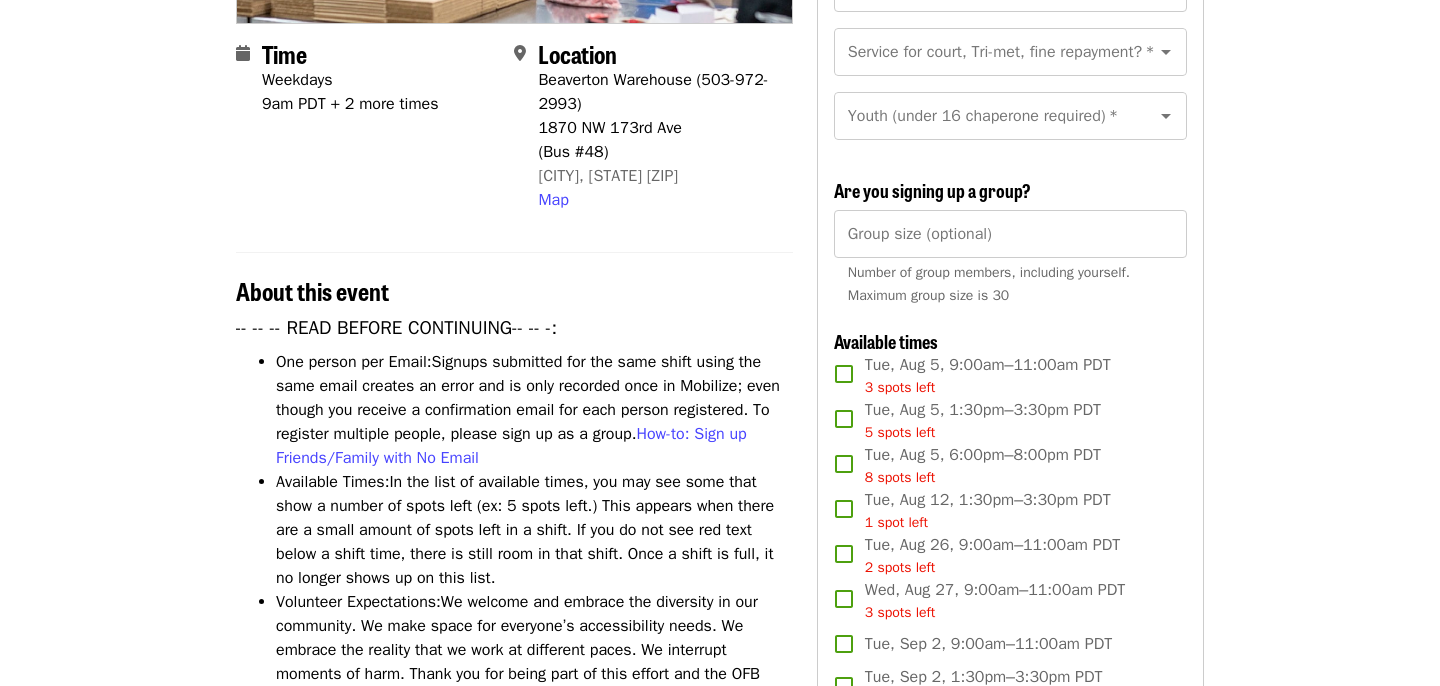 scroll, scrollTop: 458, scrollLeft: 0, axis: vertical 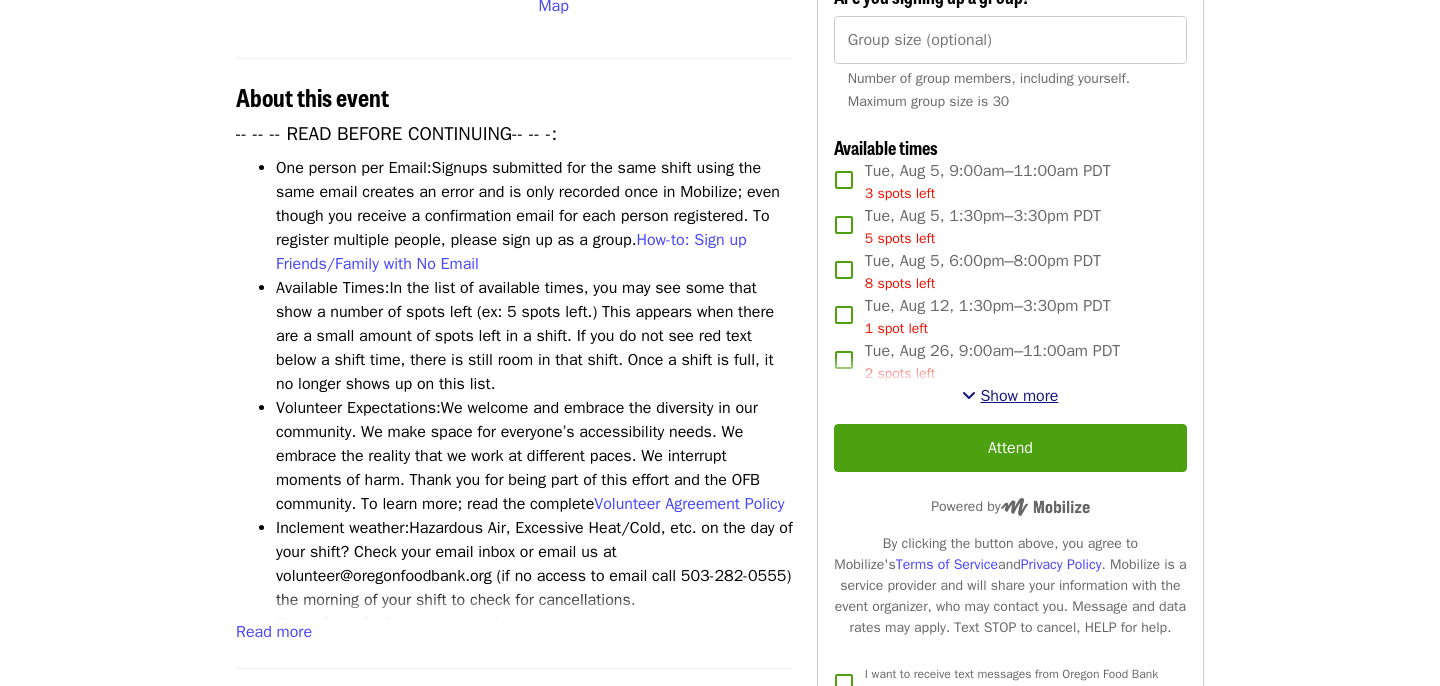 click on "Show more" at bounding box center [1019, 396] 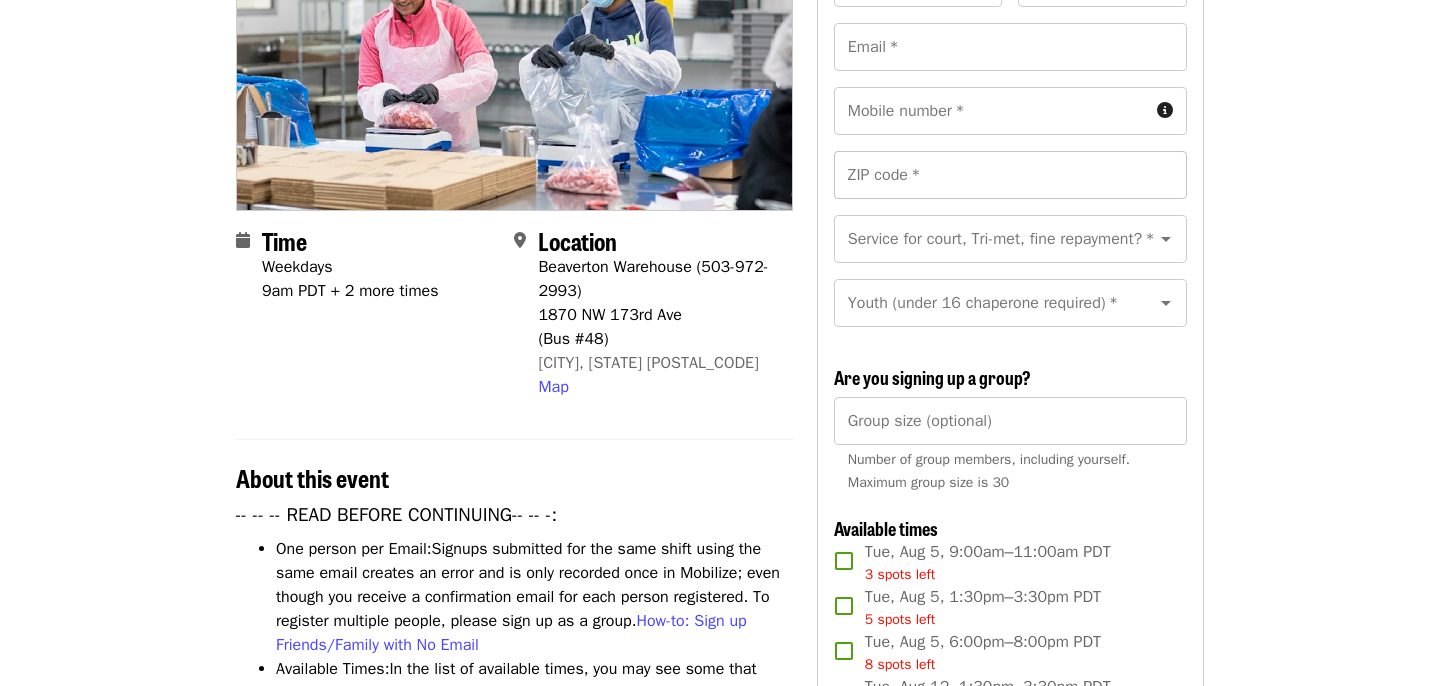scroll, scrollTop: 0, scrollLeft: 0, axis: both 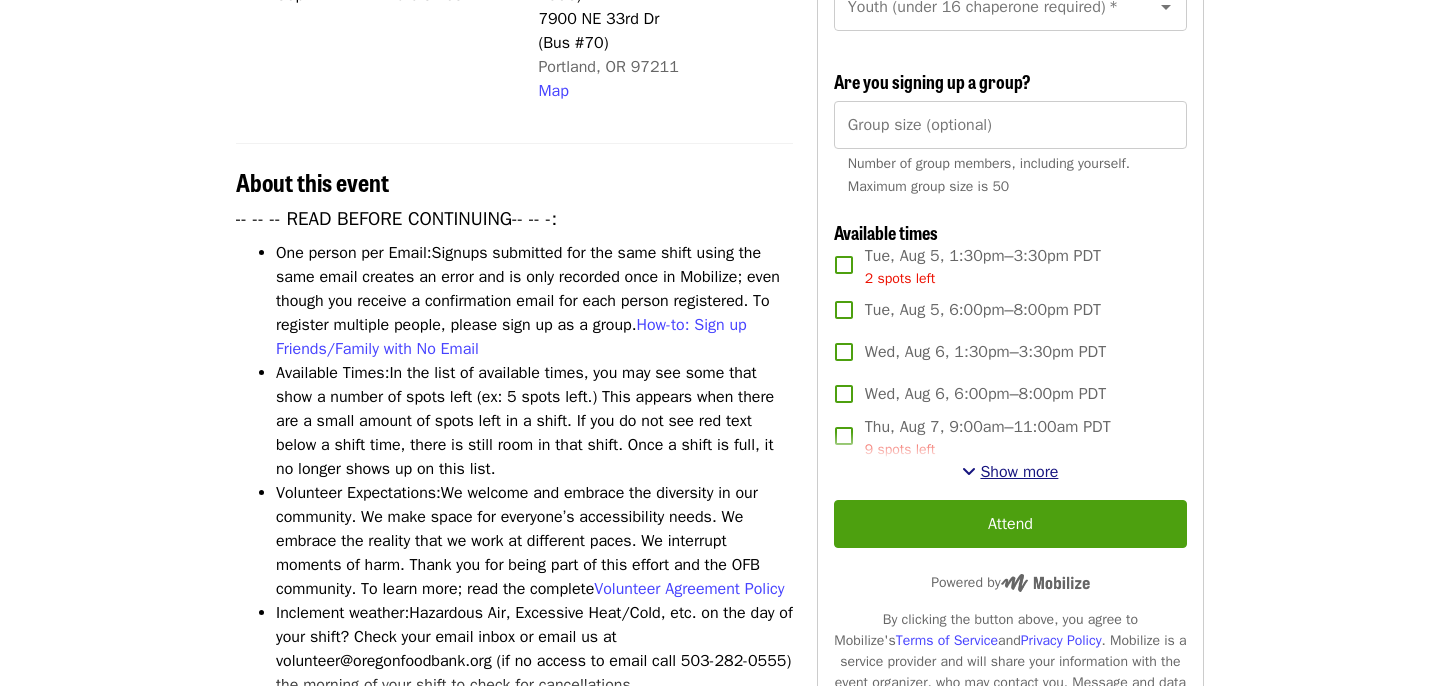 click on "Show more" at bounding box center (1019, 472) 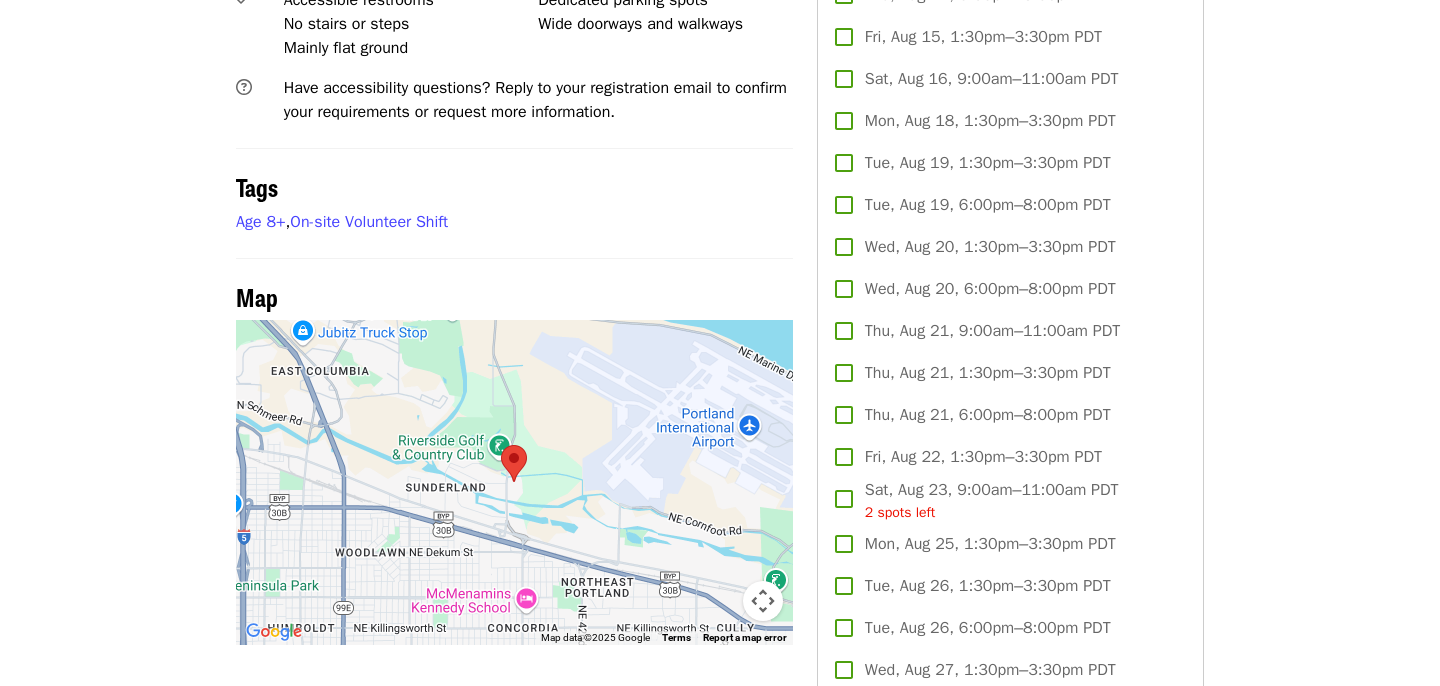 scroll, scrollTop: 0, scrollLeft: 0, axis: both 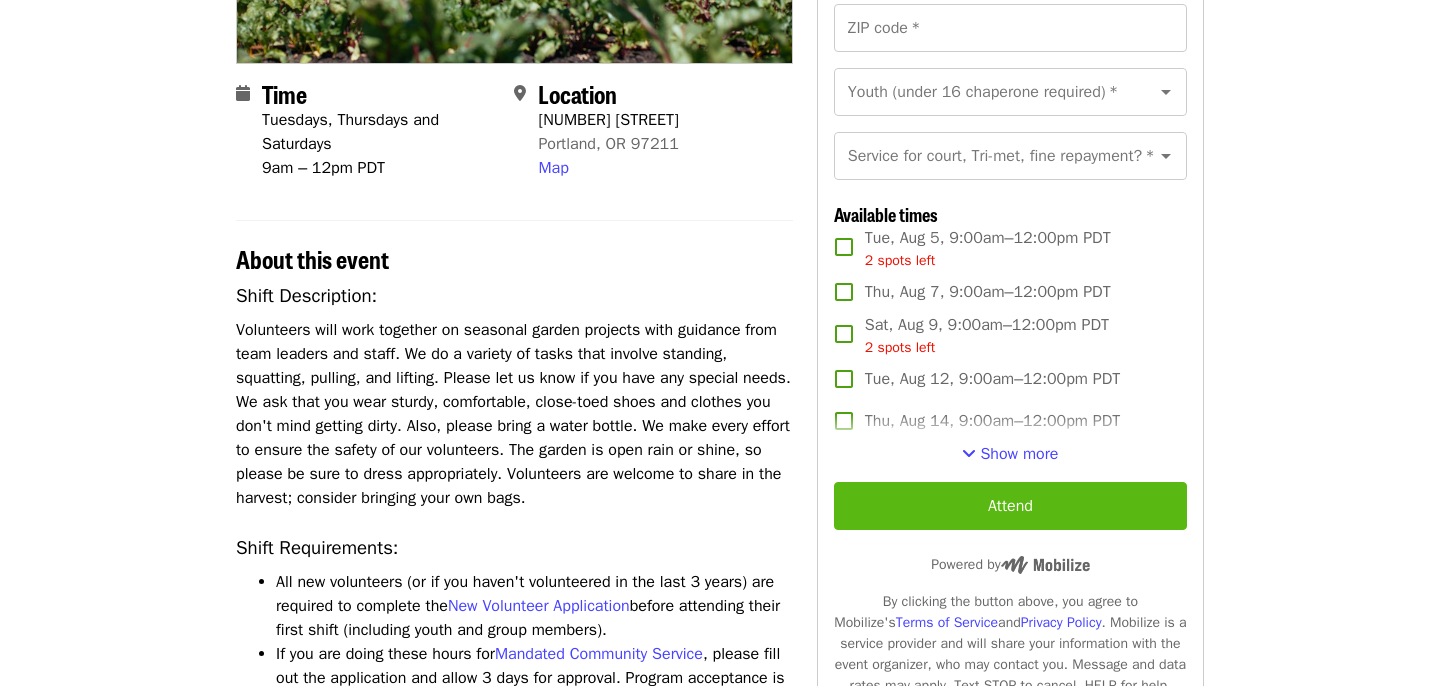 click on "Attend" at bounding box center (1010, 506) 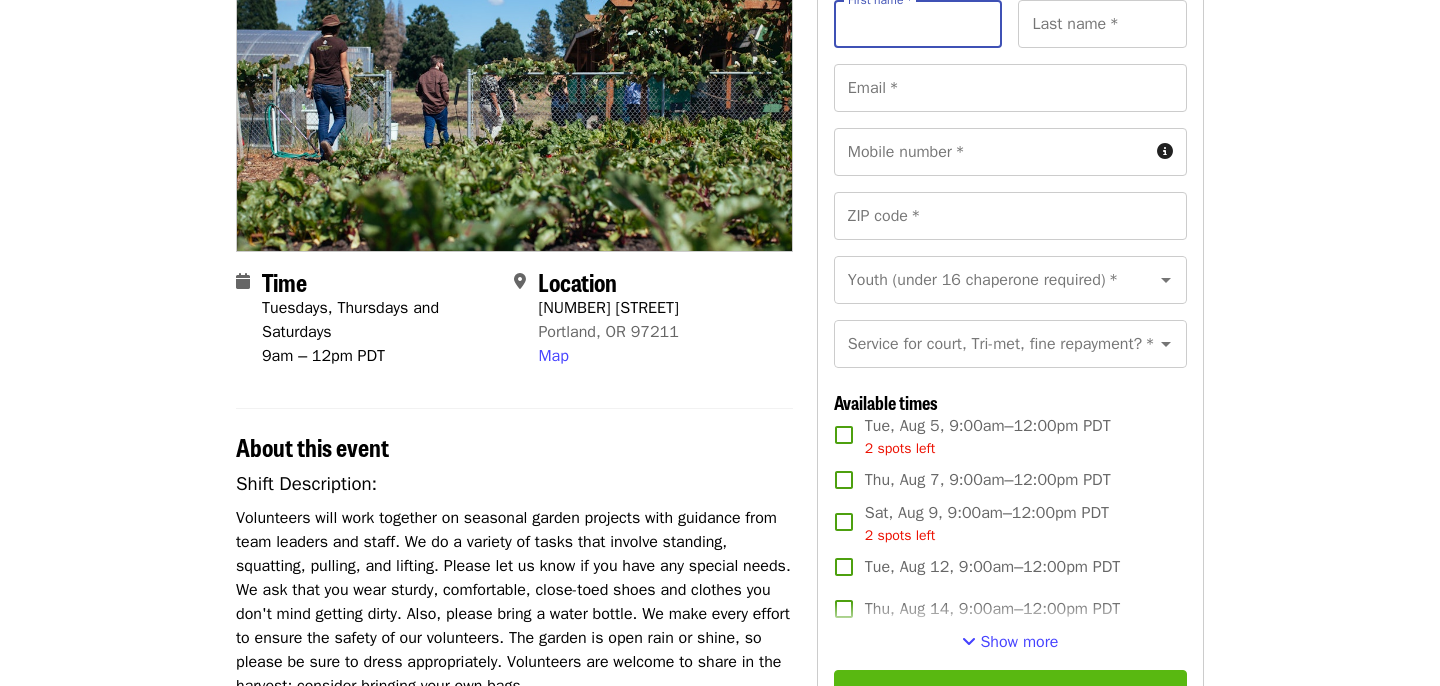scroll, scrollTop: 409, scrollLeft: 0, axis: vertical 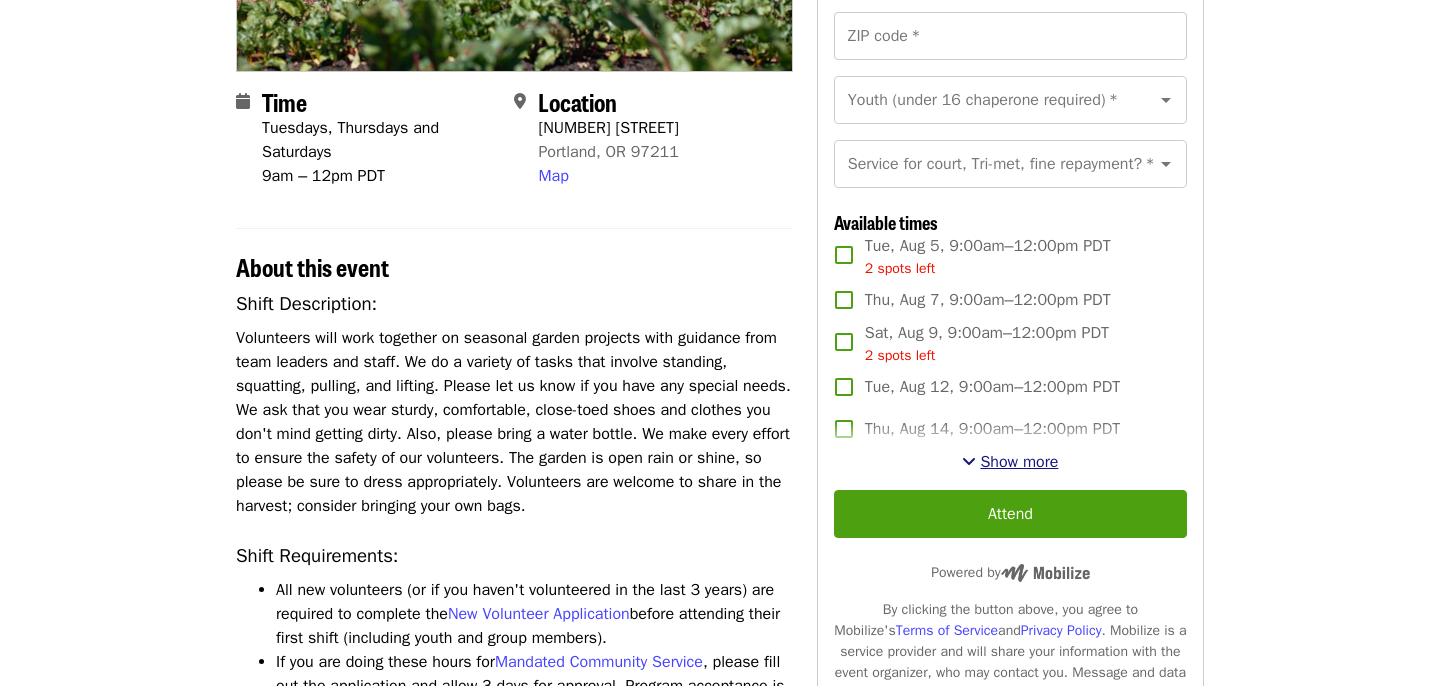 click on "Show more" at bounding box center (1019, 462) 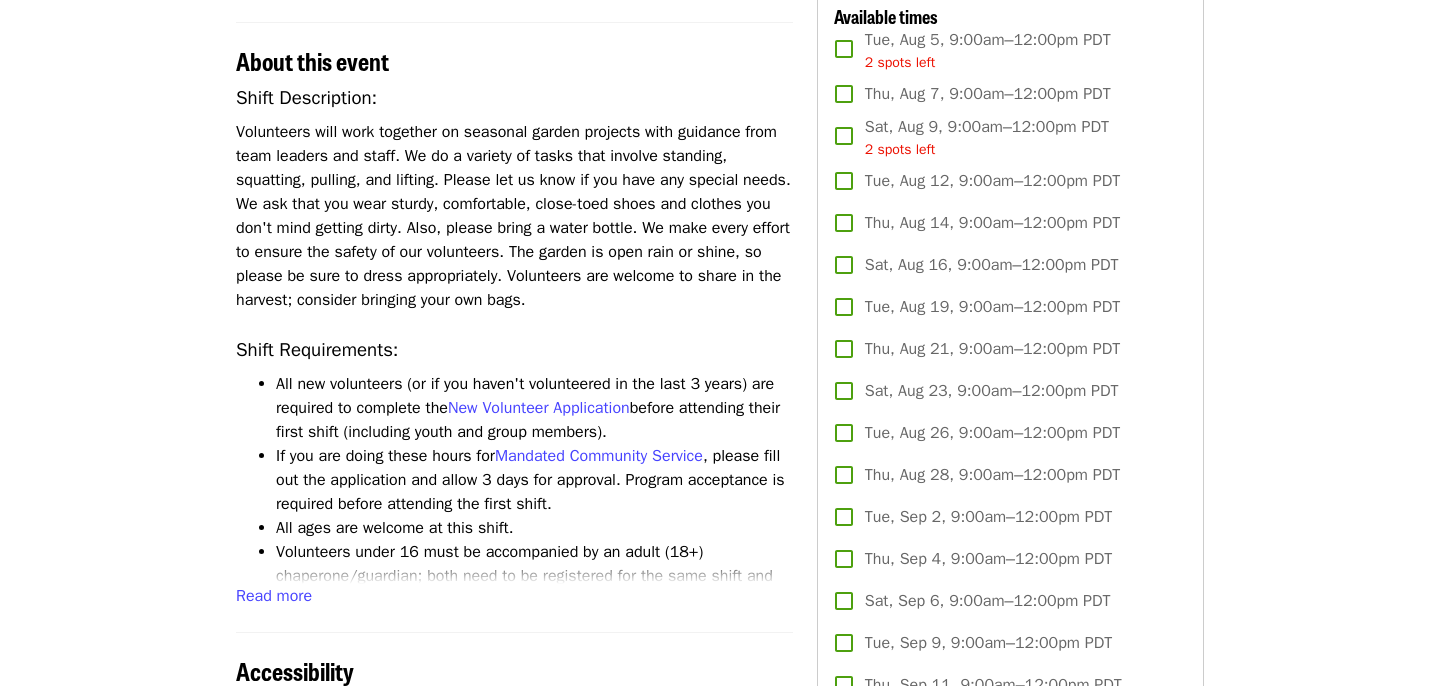 scroll, scrollTop: 619, scrollLeft: 0, axis: vertical 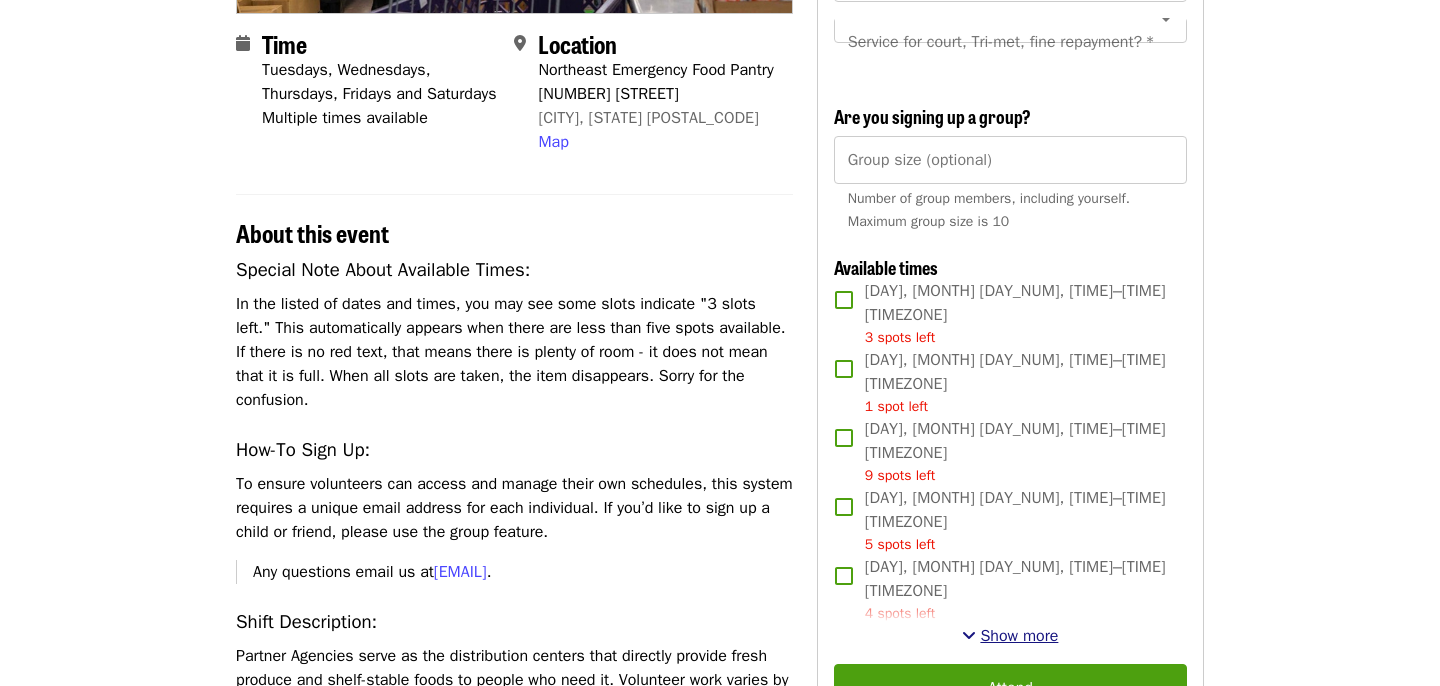 click on "Show more" at bounding box center [1019, 636] 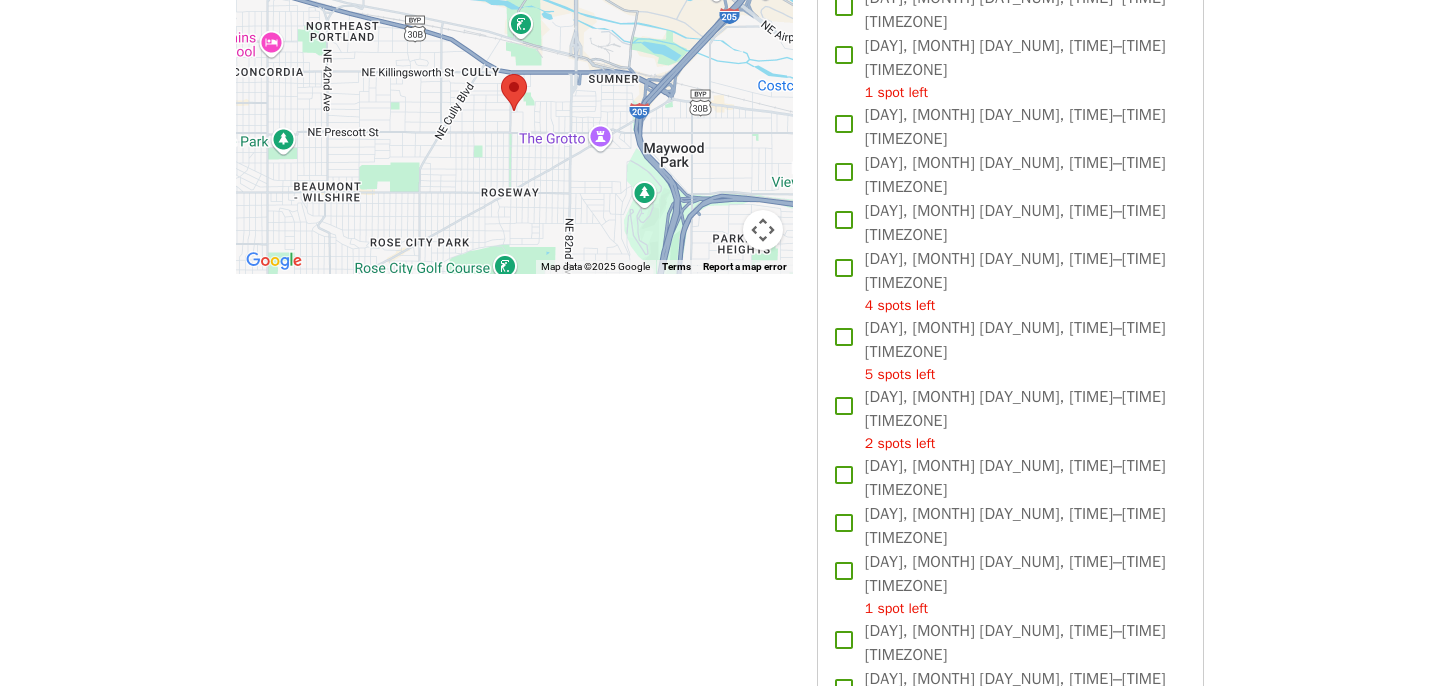 scroll, scrollTop: 1739, scrollLeft: 0, axis: vertical 